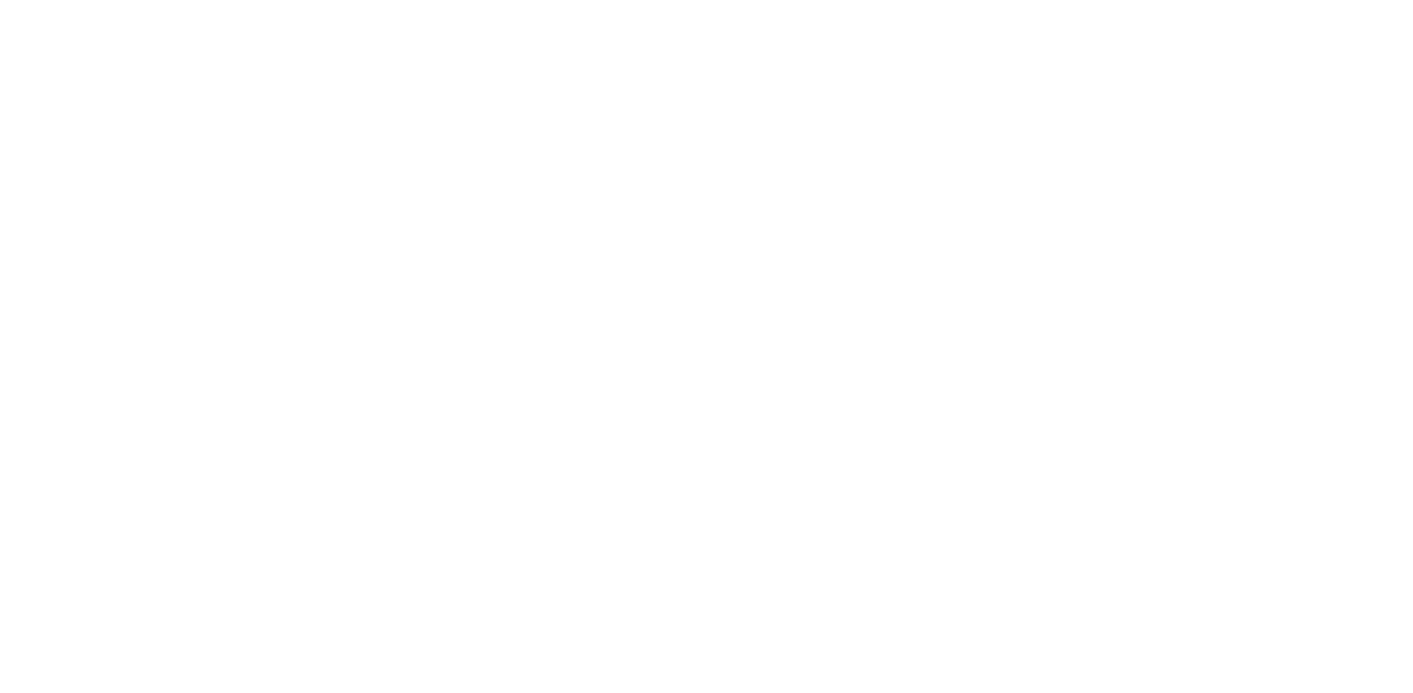 scroll, scrollTop: 0, scrollLeft: 0, axis: both 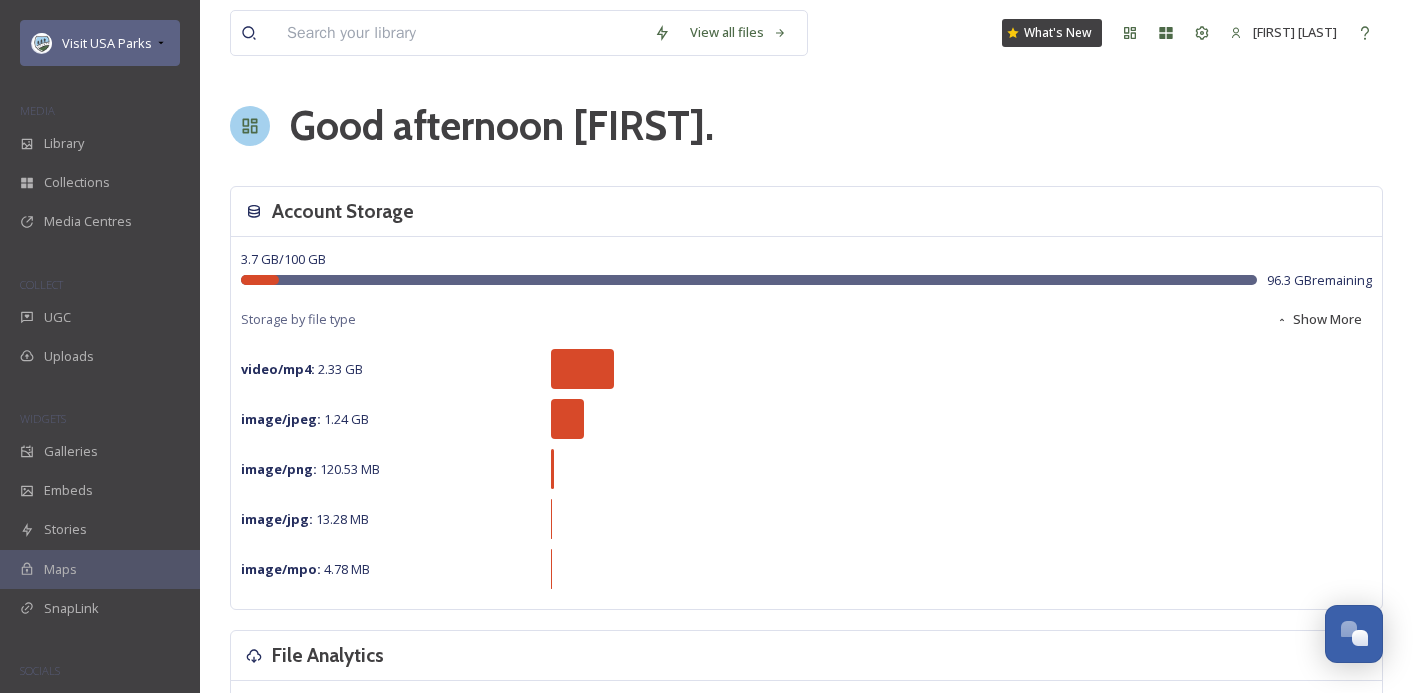 click on "Visit USA Parks" at bounding box center (100, 43) 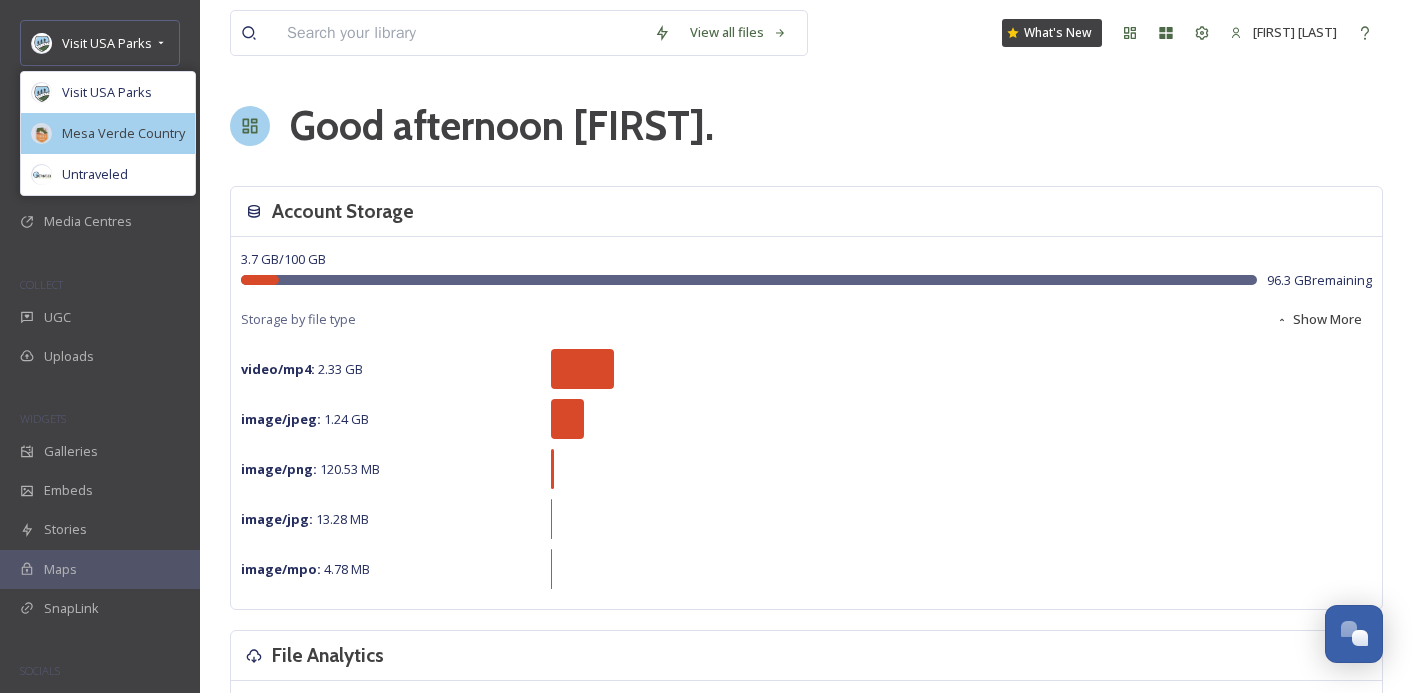 click on "Mesa Verde Country" at bounding box center [123, 133] 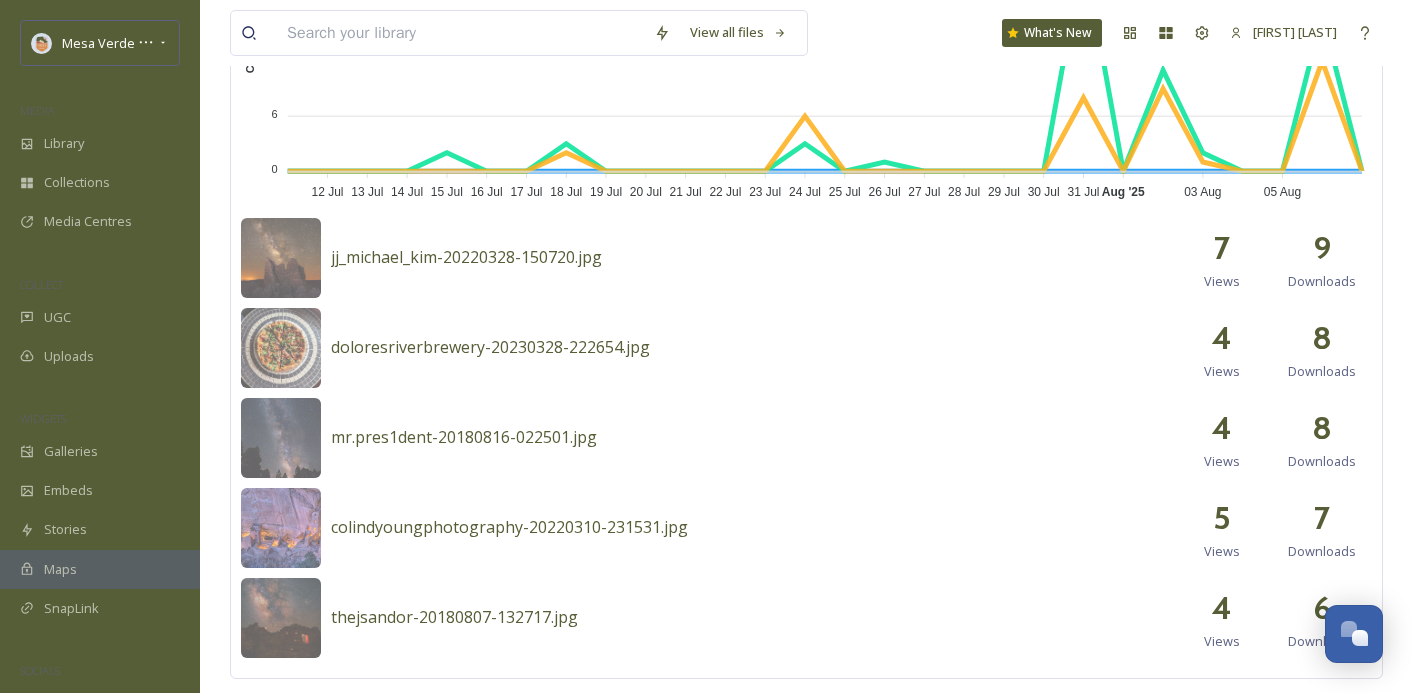 scroll, scrollTop: 792, scrollLeft: 0, axis: vertical 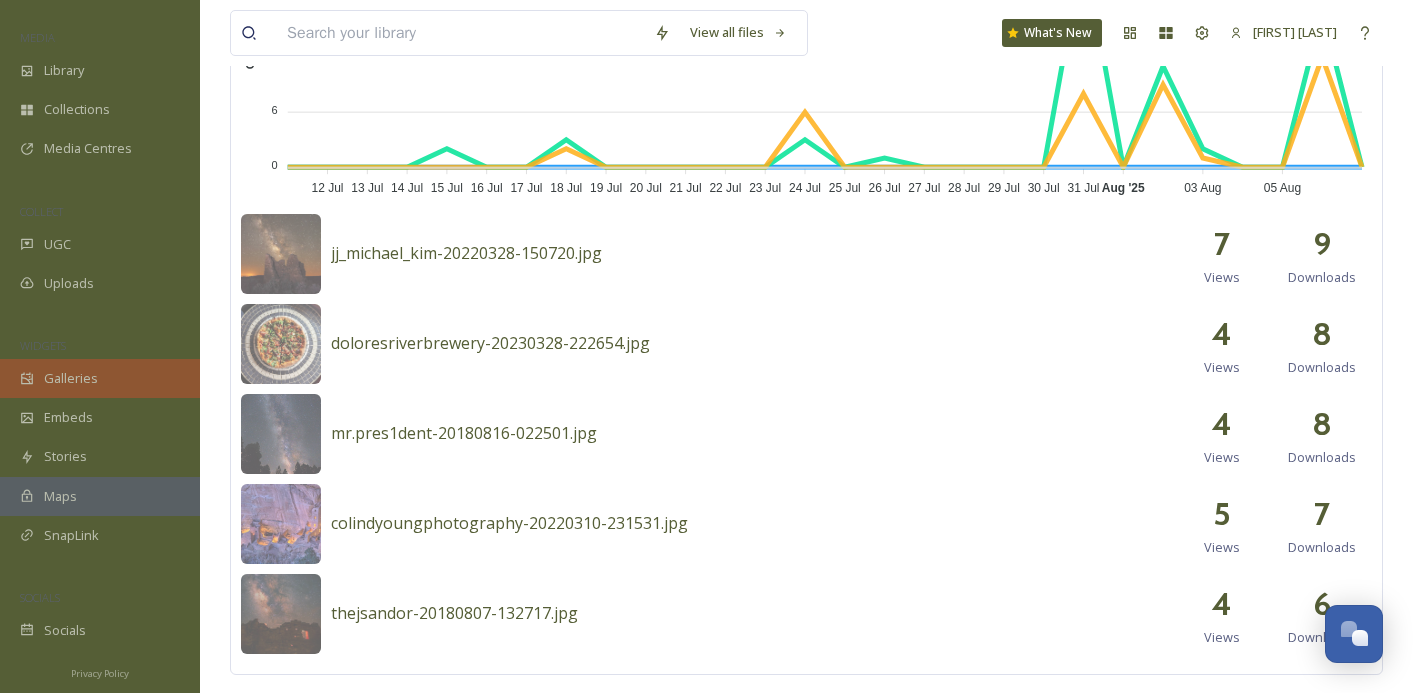 click on "Galleries" at bounding box center (71, 378) 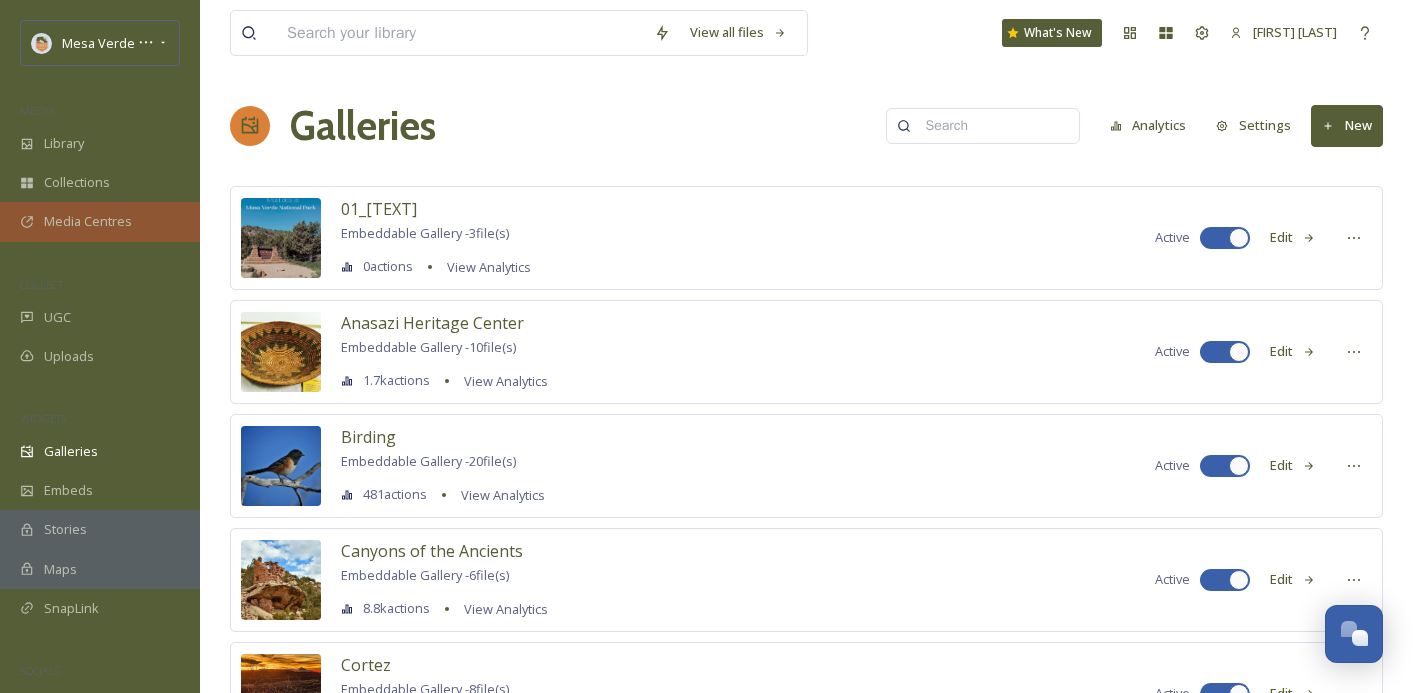 click on "Media Centres" at bounding box center (88, 221) 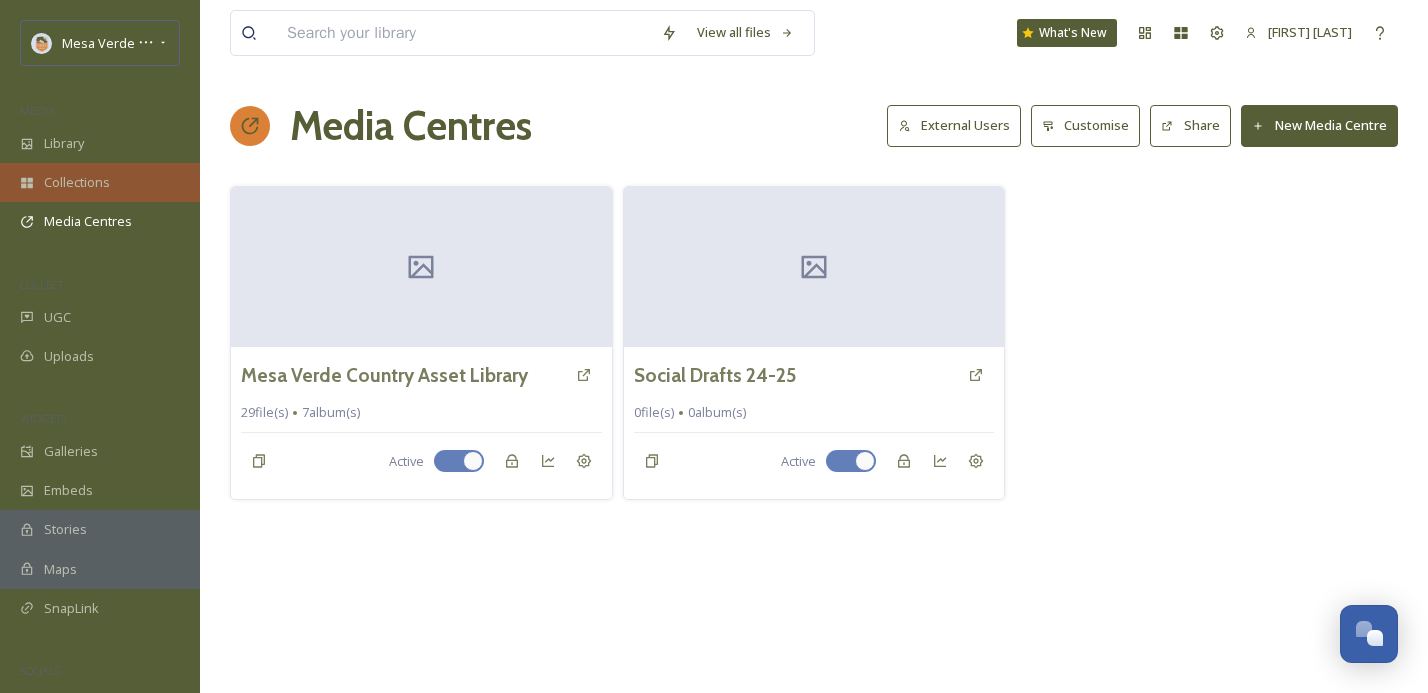 click on "Collections" at bounding box center [77, 182] 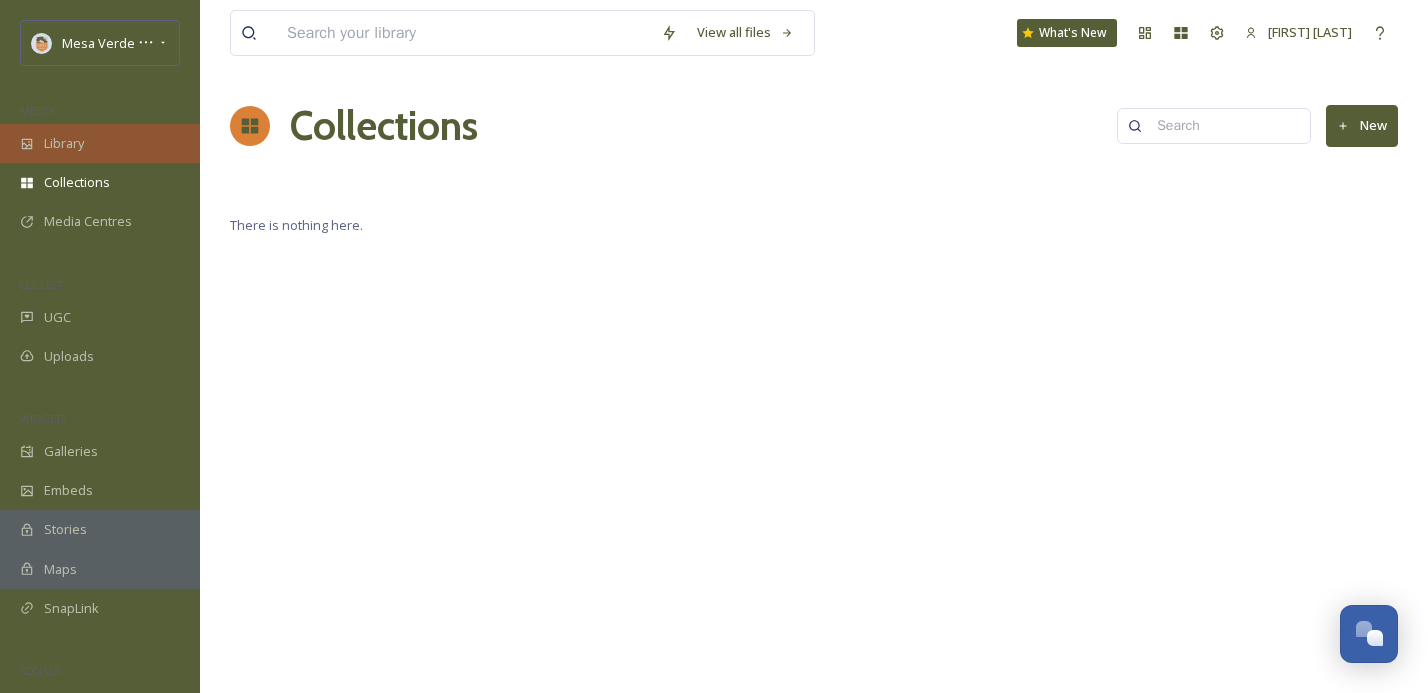 click on "Library" at bounding box center [100, 143] 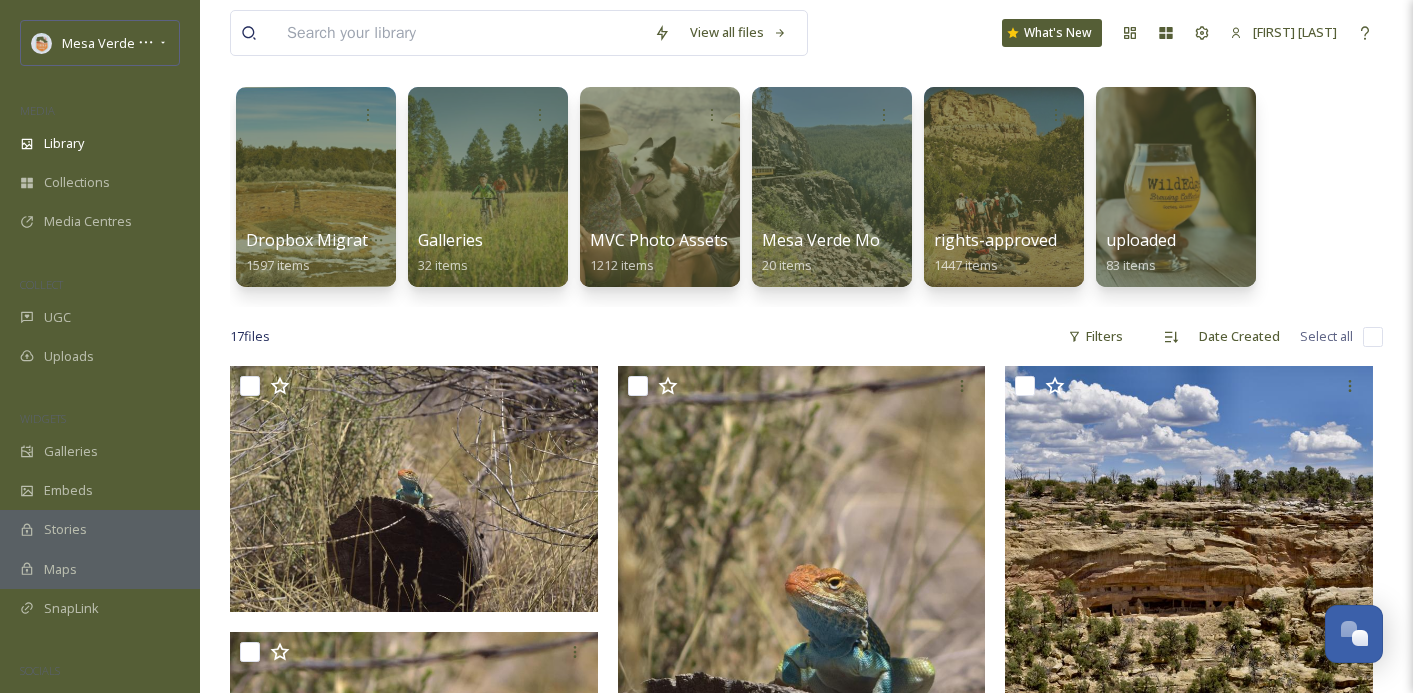 scroll, scrollTop: 0, scrollLeft: 0, axis: both 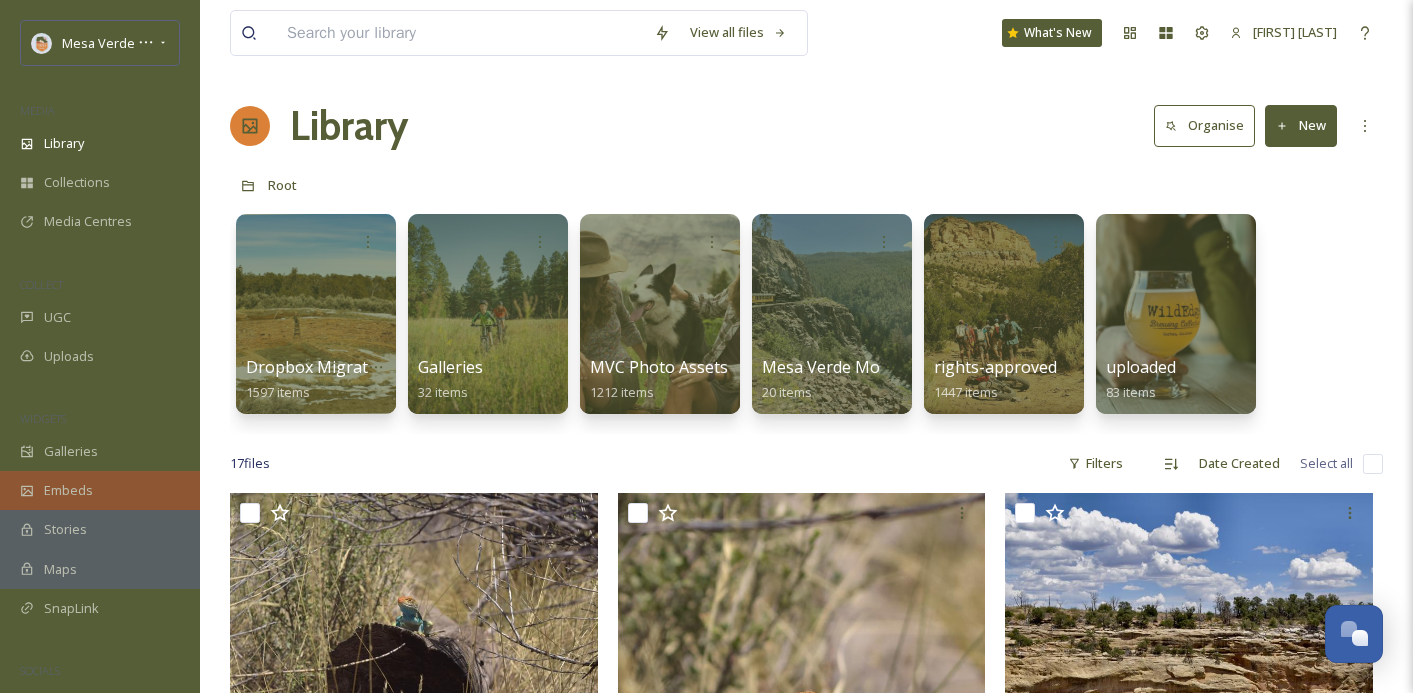 click on "Embeds" at bounding box center [68, 490] 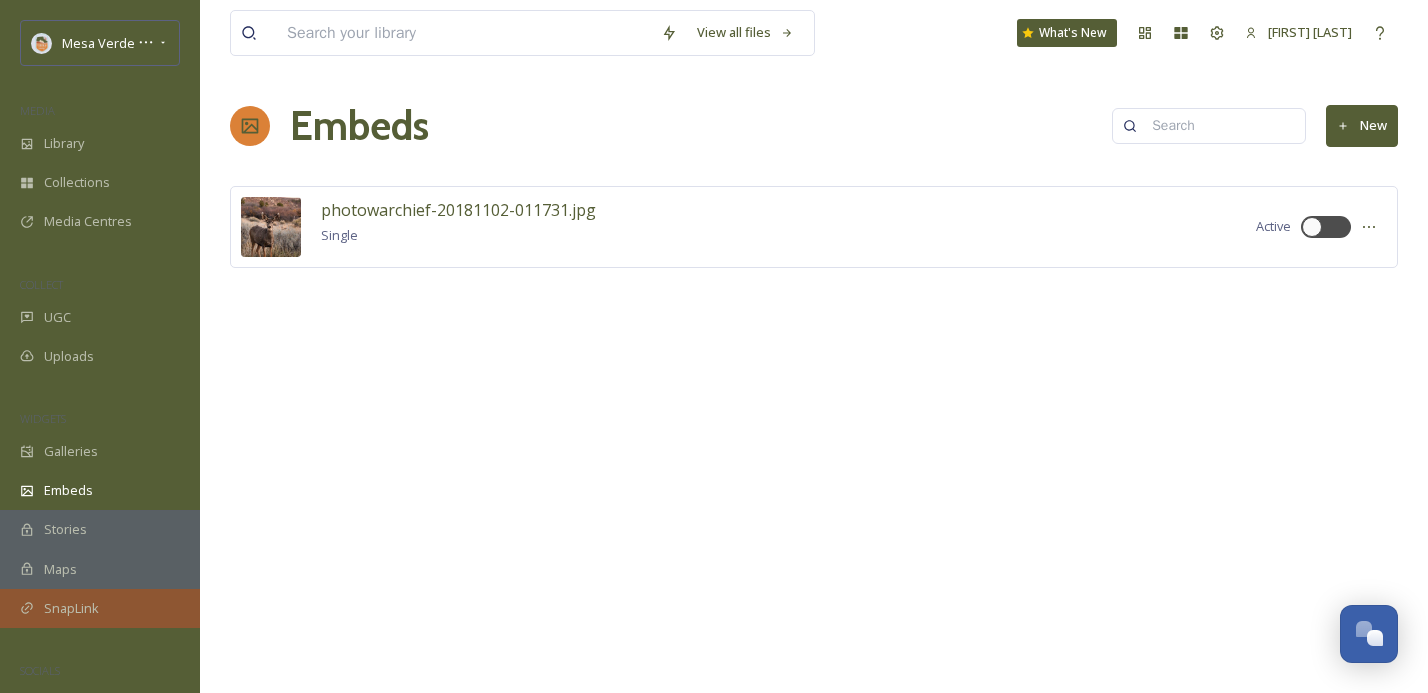 click on "SnapLink" at bounding box center (71, 608) 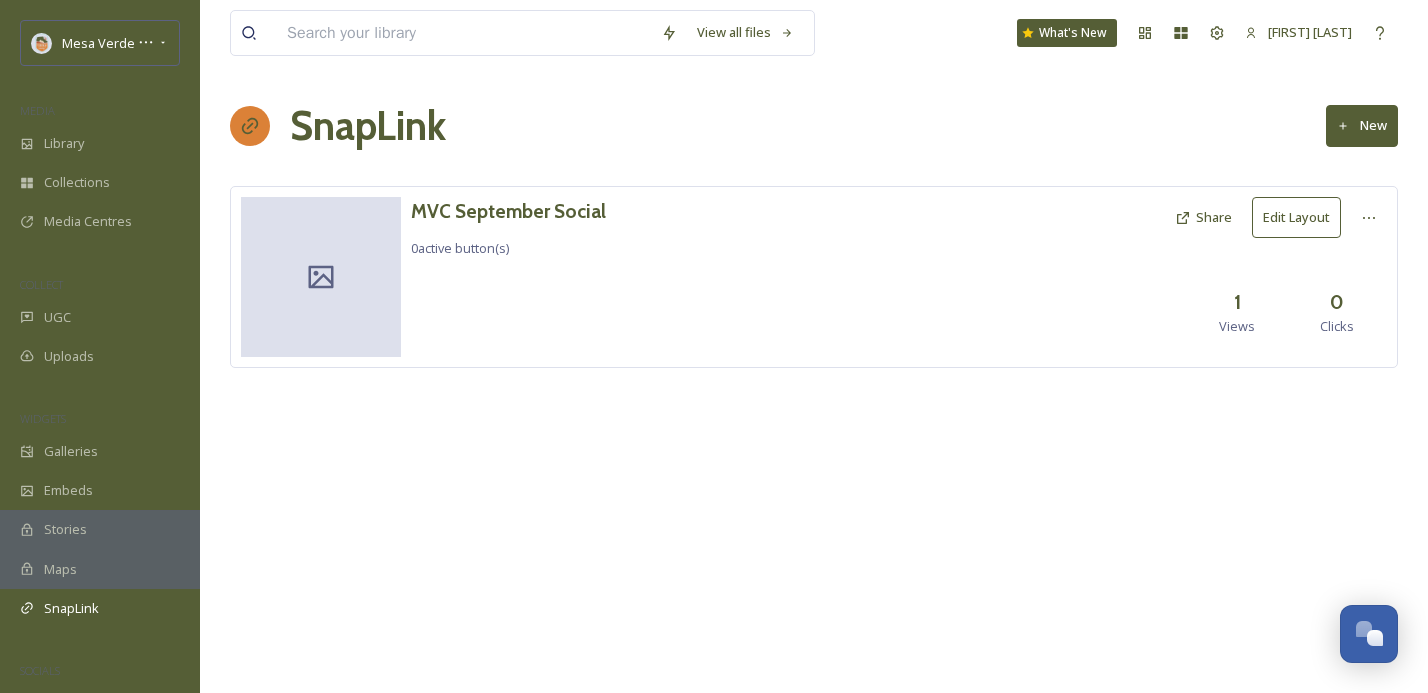 click on "Maps" at bounding box center (60, 569) 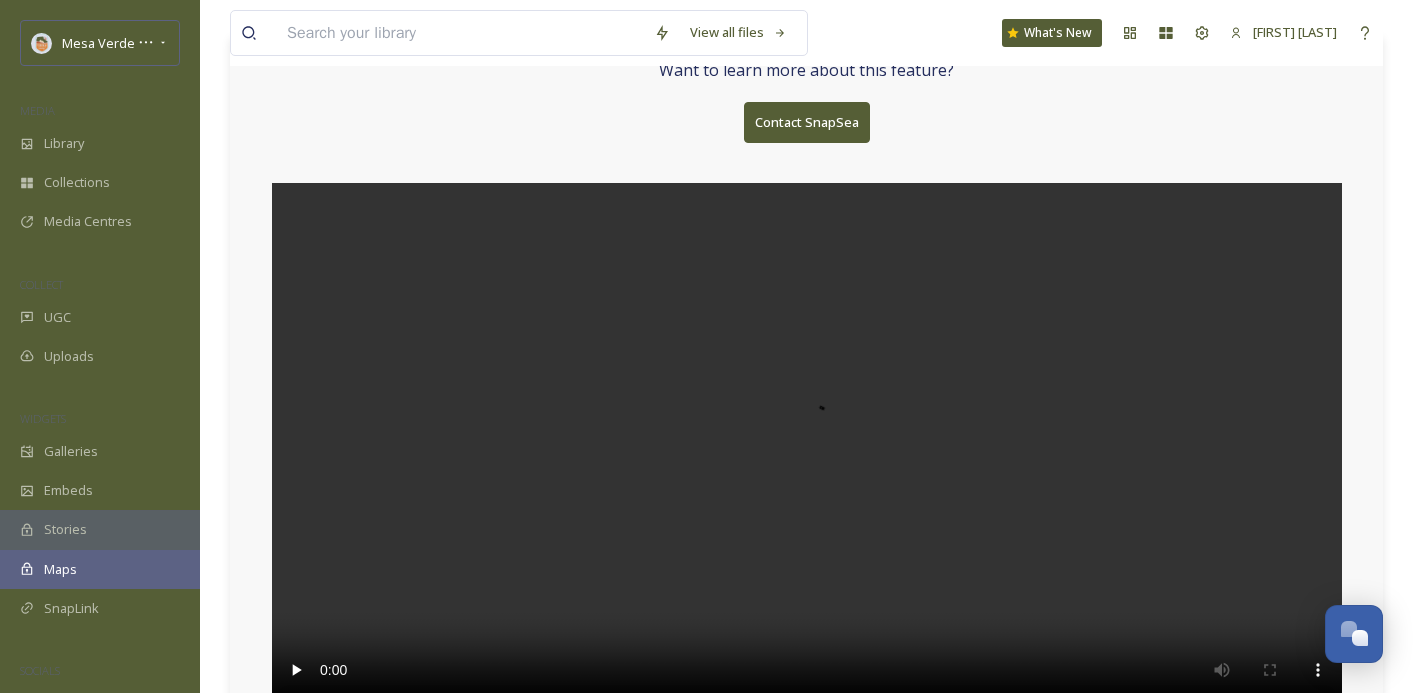 scroll, scrollTop: 182, scrollLeft: 0, axis: vertical 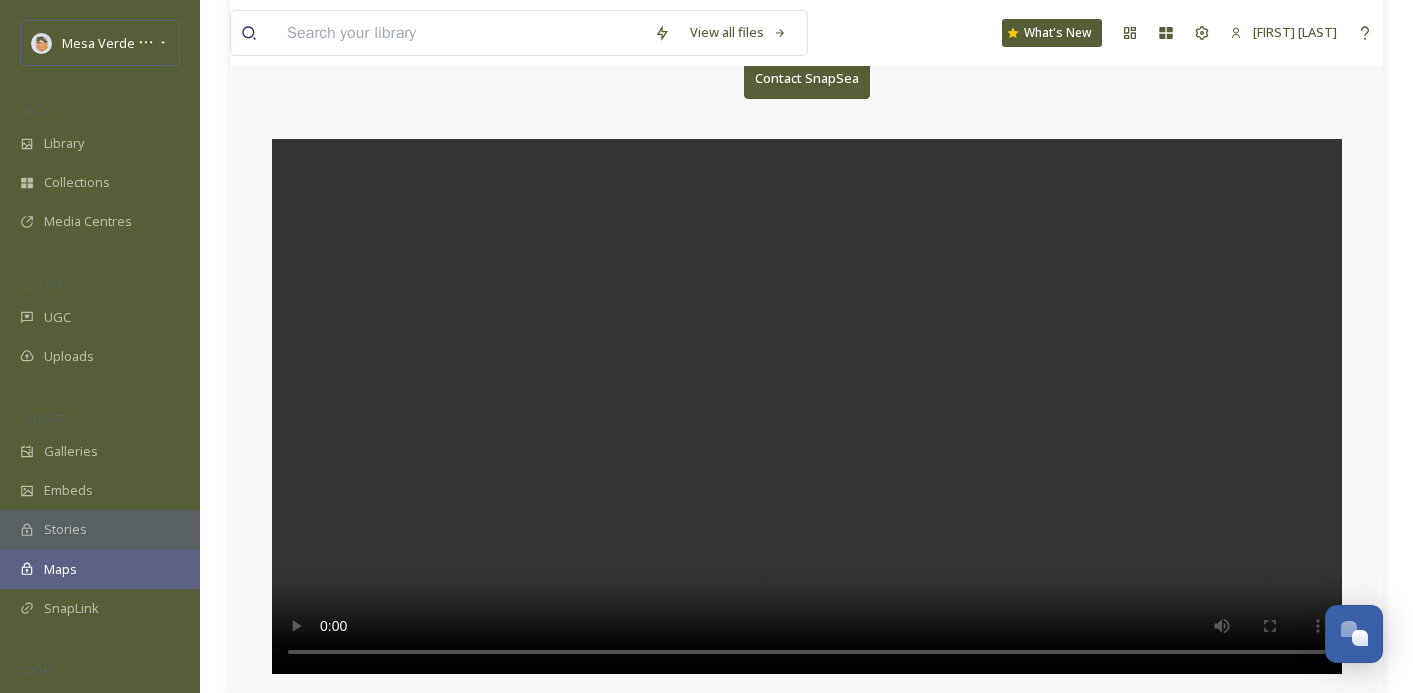click on "Stories" at bounding box center (100, 529) 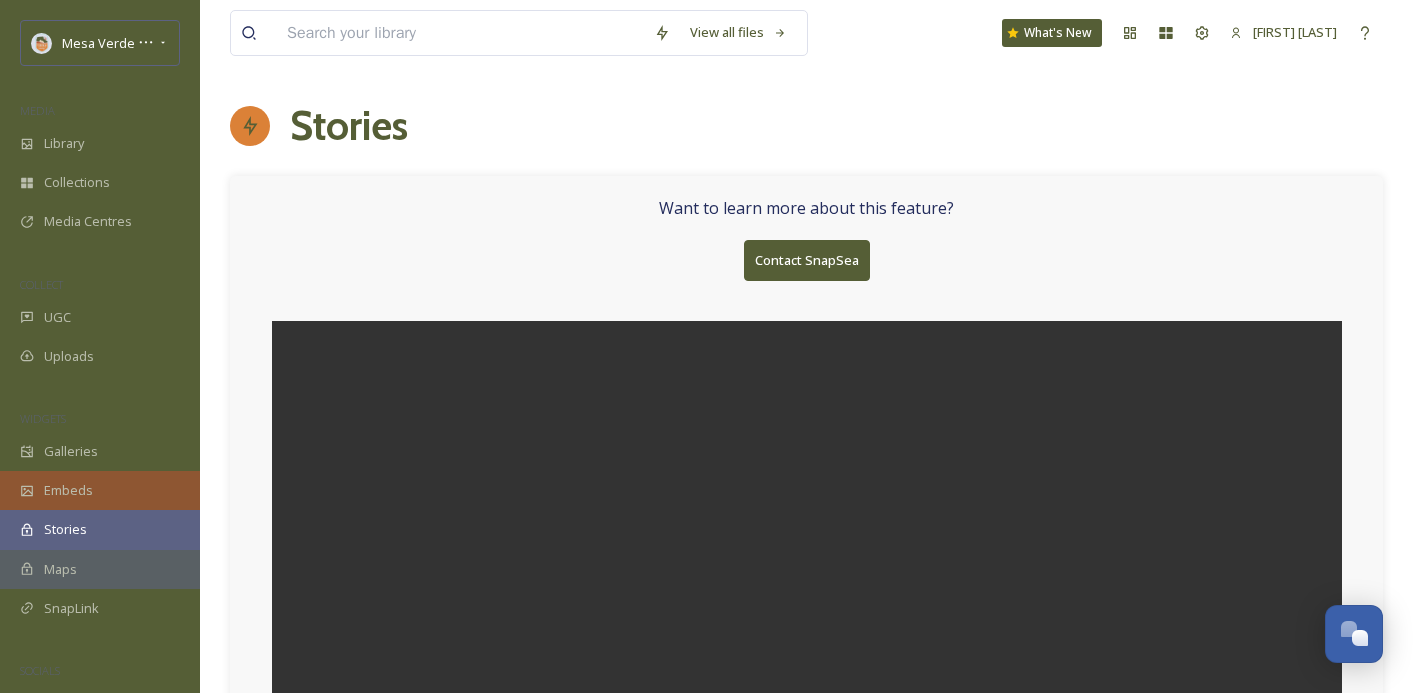 click on "Embeds" at bounding box center (68, 490) 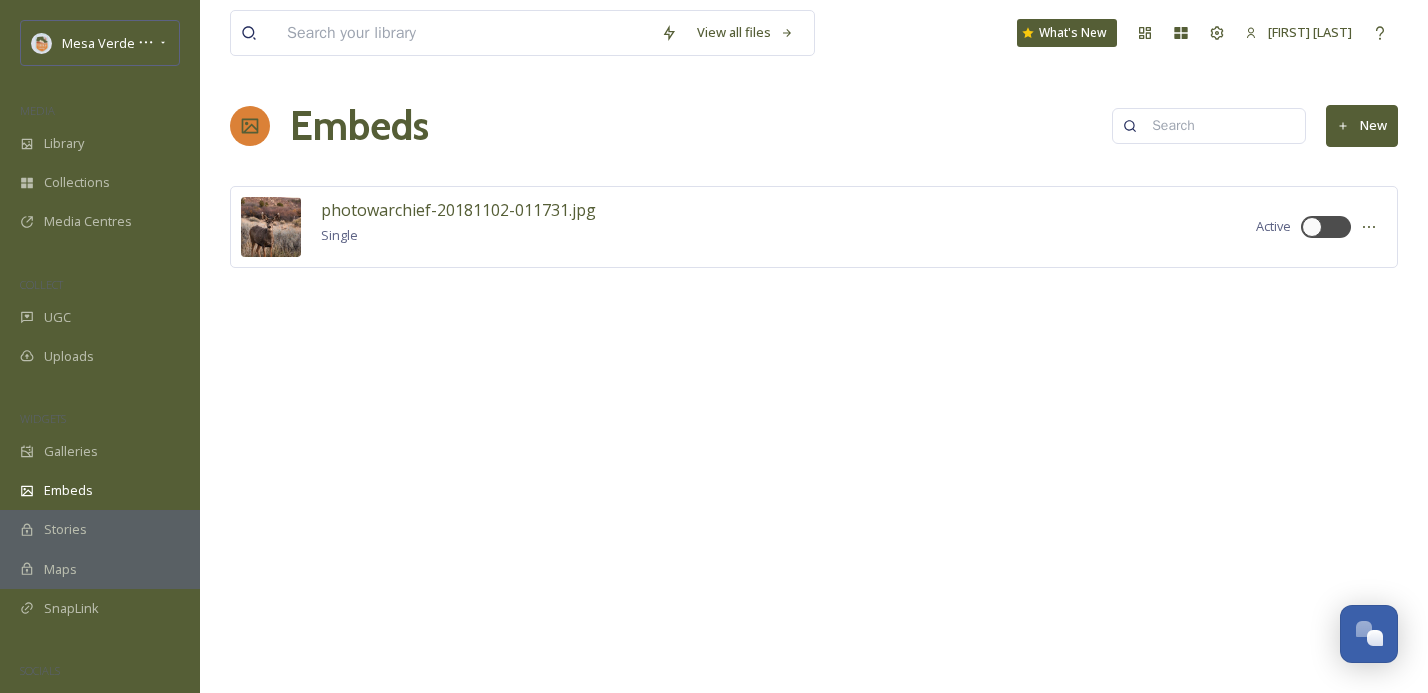 click on "WIDGETS" at bounding box center [100, 419] 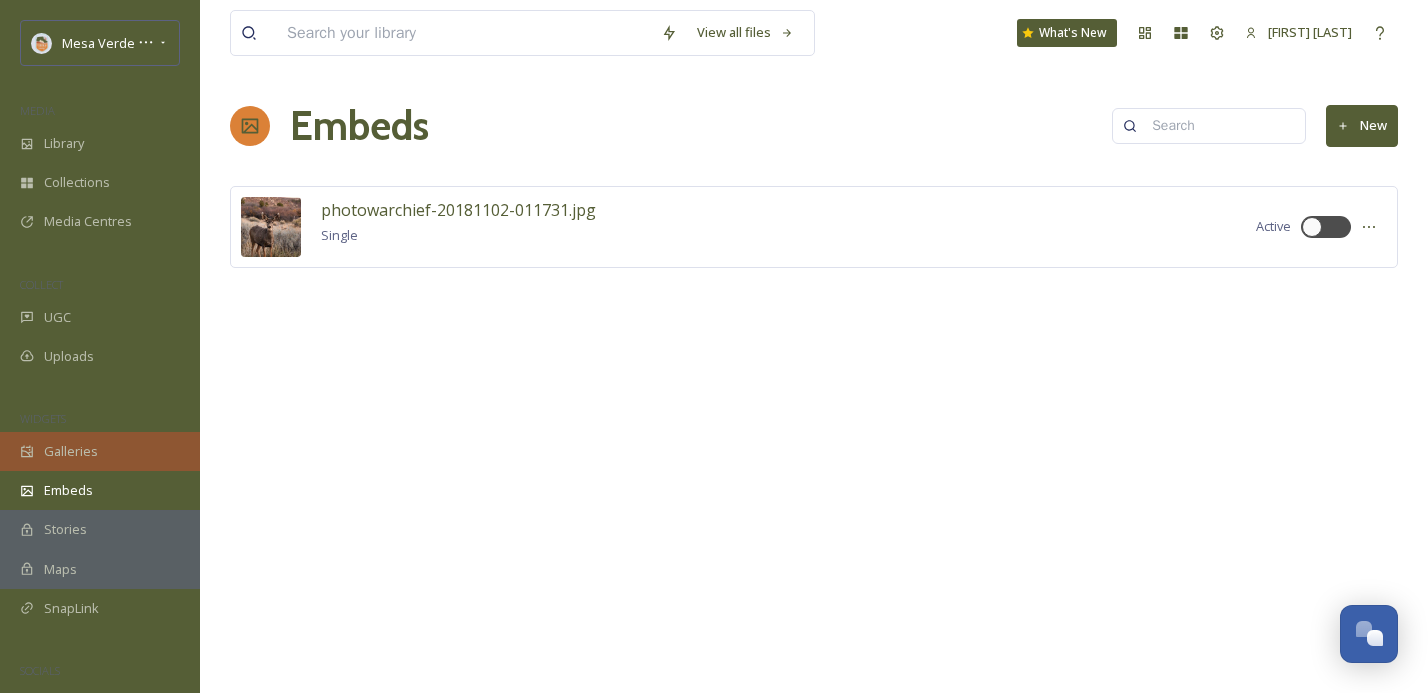 click on "Galleries" at bounding box center [71, 451] 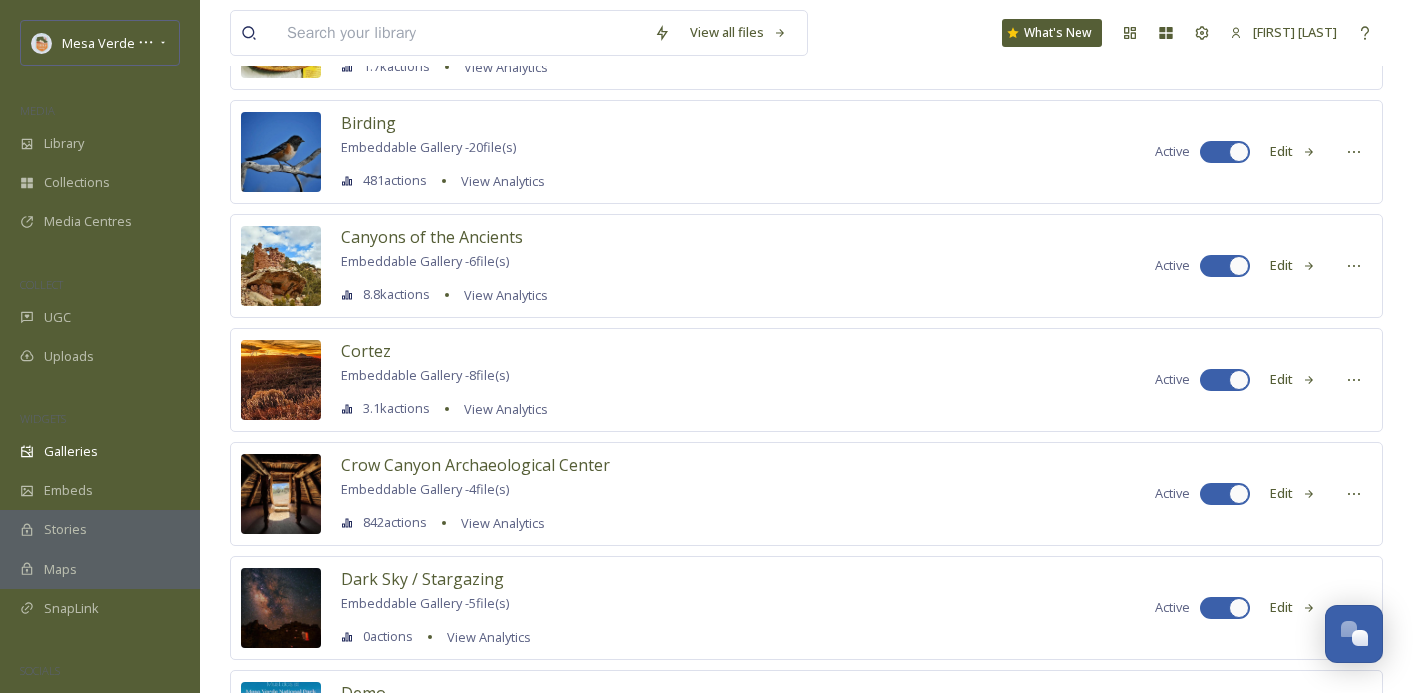 scroll, scrollTop: 0, scrollLeft: 0, axis: both 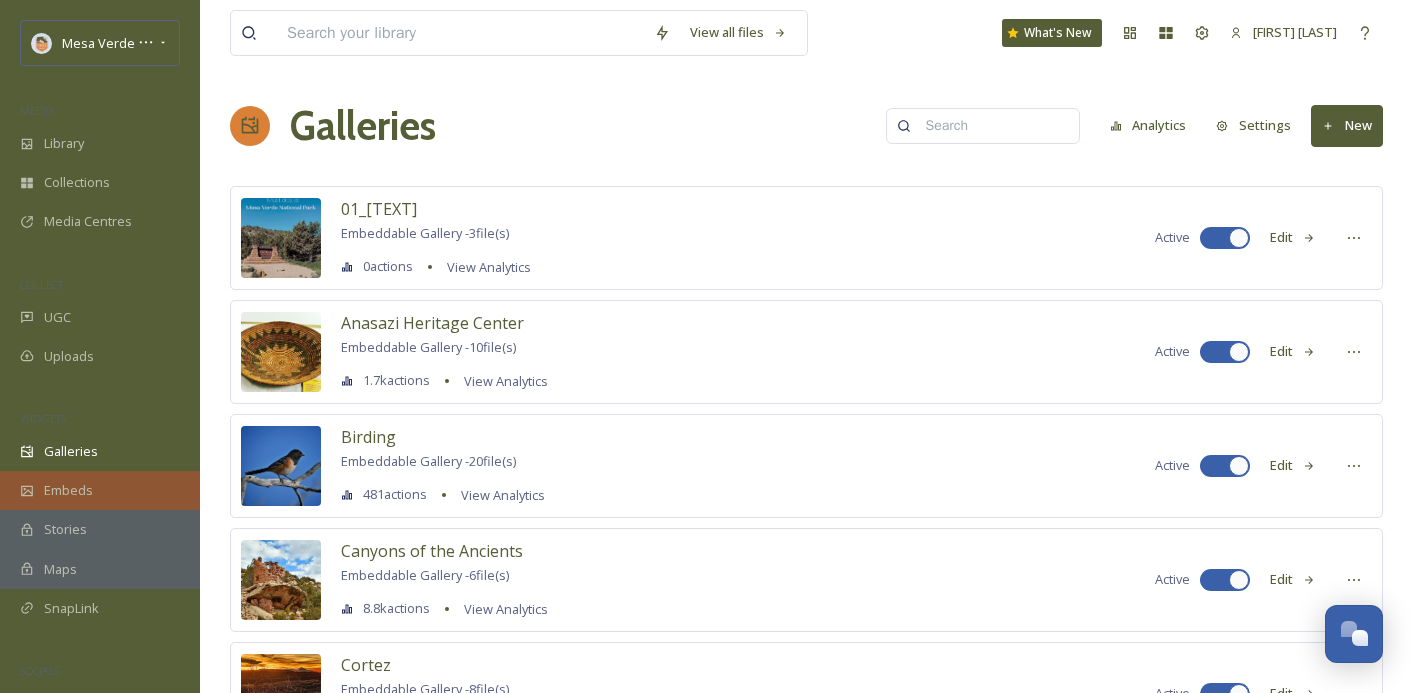 click on "Embeds" at bounding box center (68, 490) 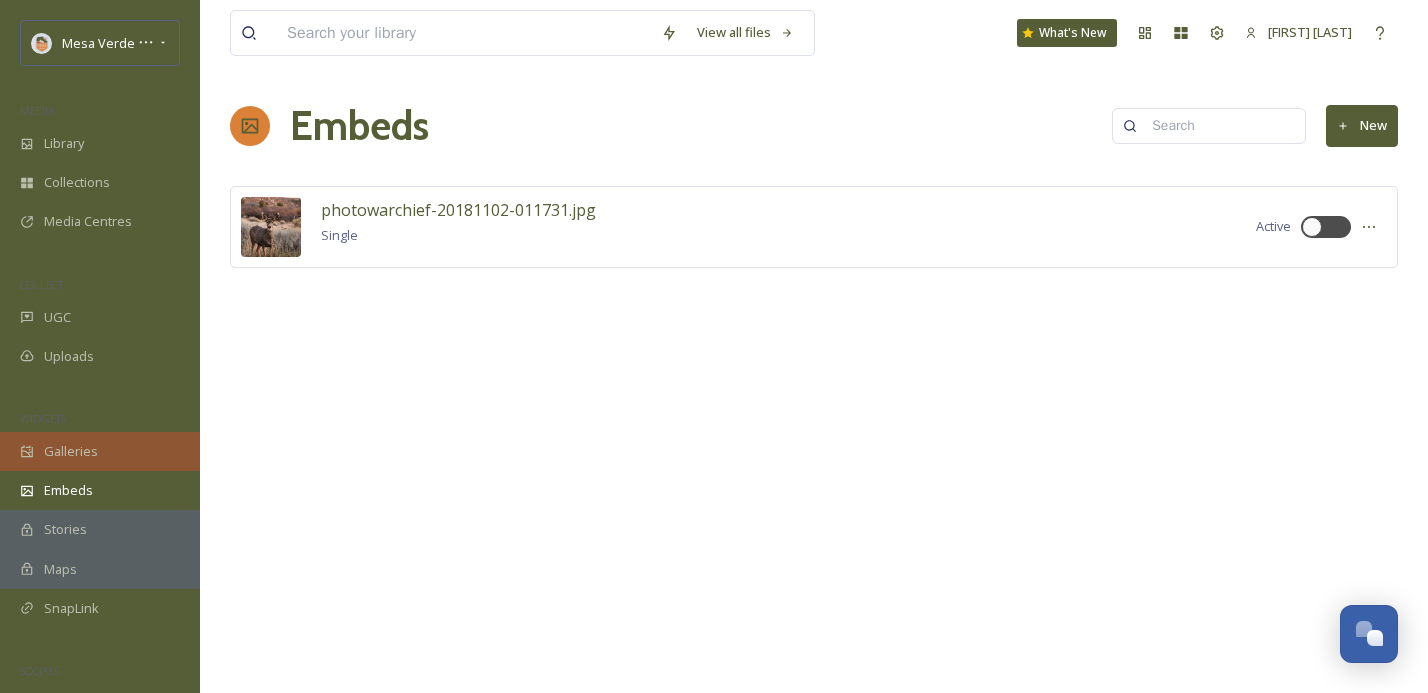 click on "Galleries" at bounding box center [100, 451] 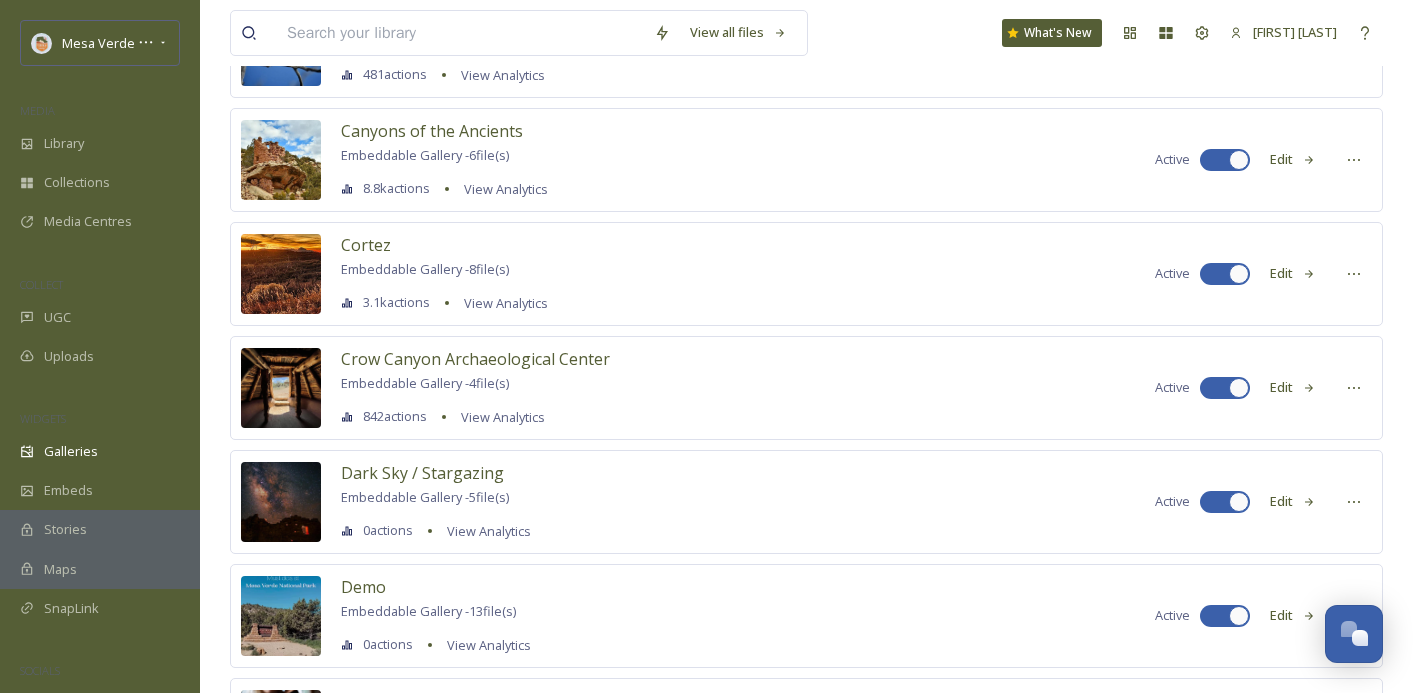 scroll, scrollTop: 993, scrollLeft: 0, axis: vertical 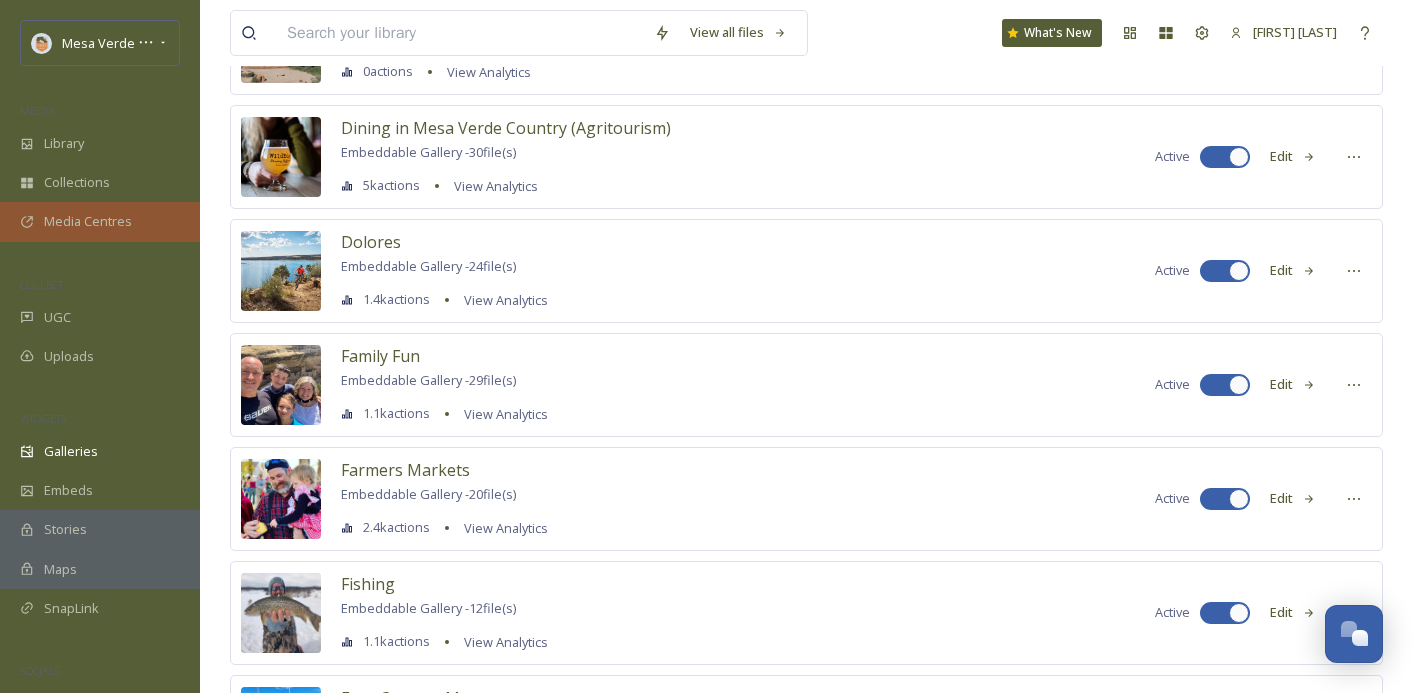 click on "Media Centres" at bounding box center [100, 221] 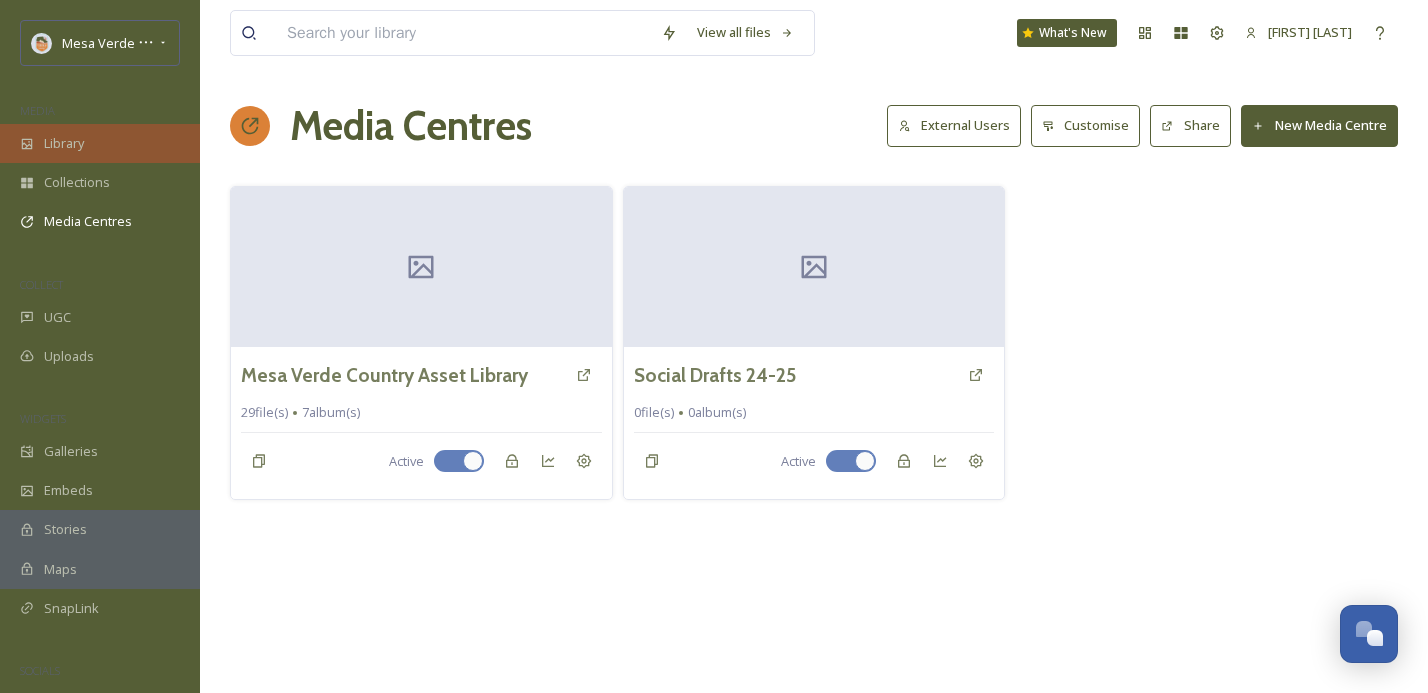 click on "Library" at bounding box center (64, 143) 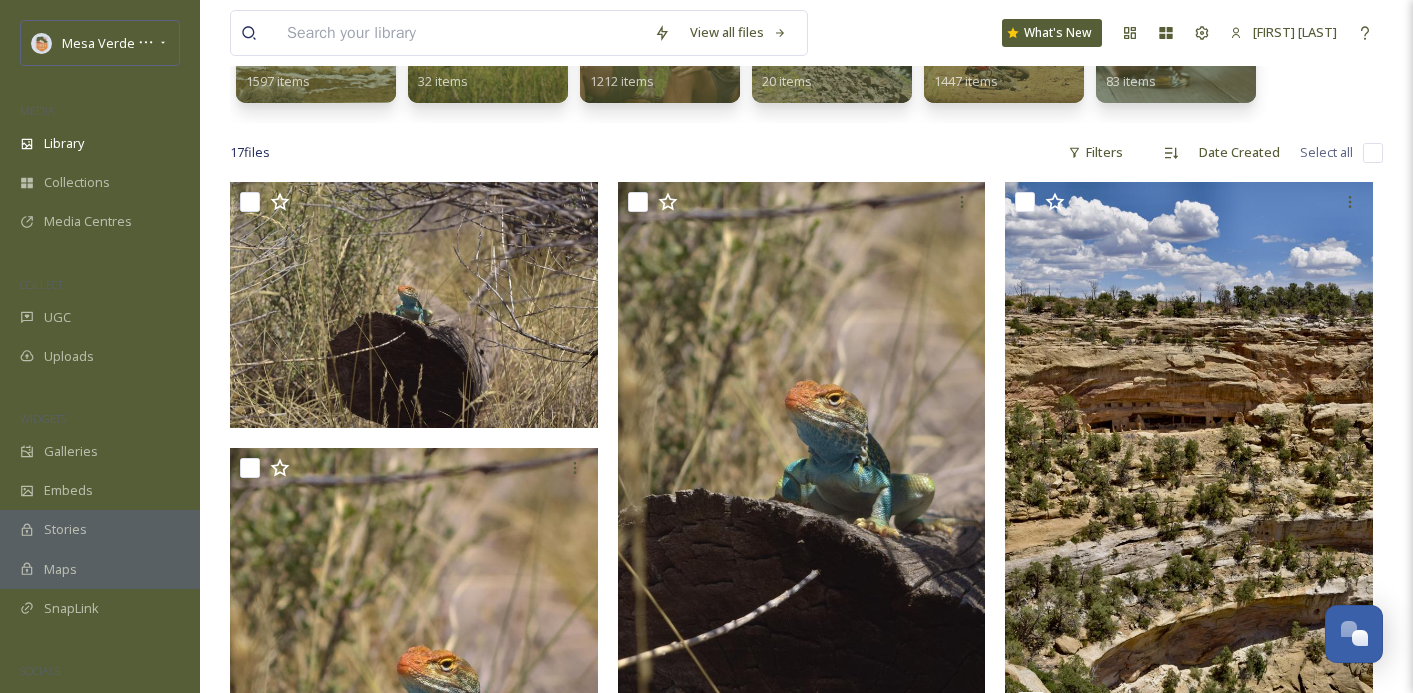 scroll, scrollTop: 0, scrollLeft: 0, axis: both 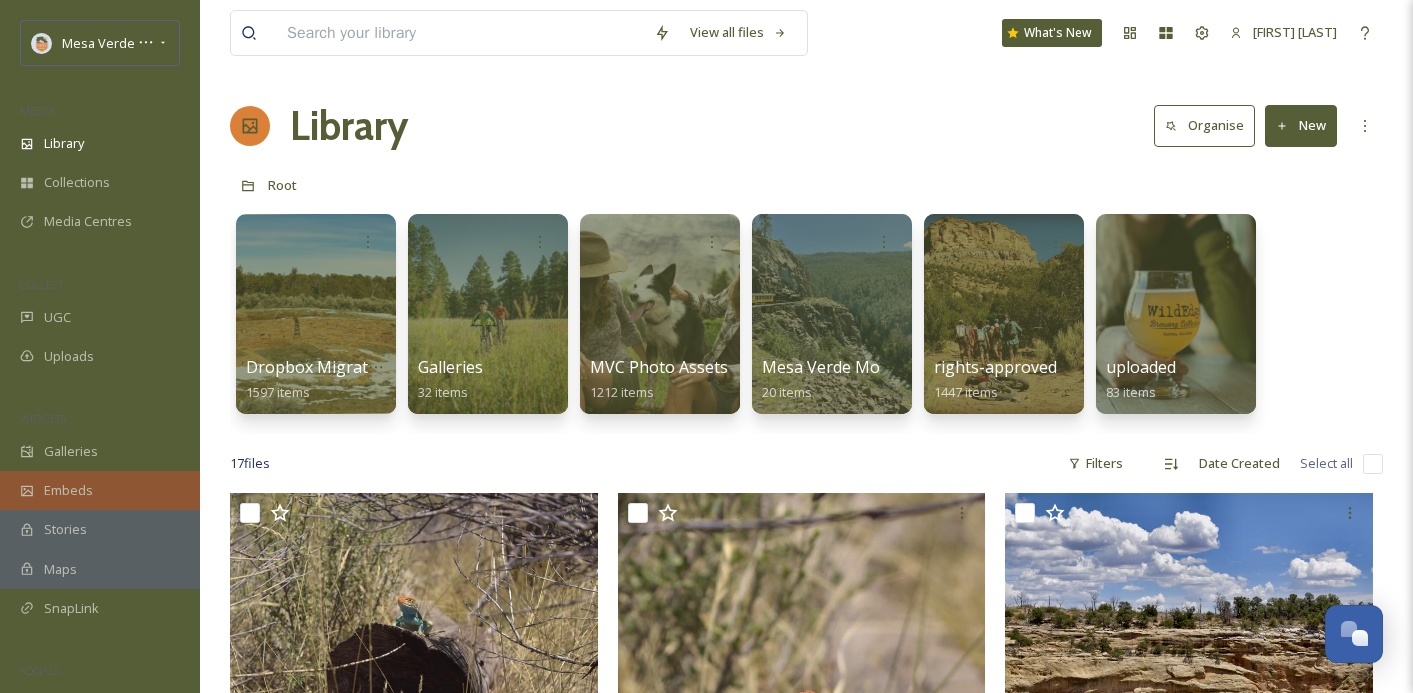 click on "Embeds" at bounding box center (68, 490) 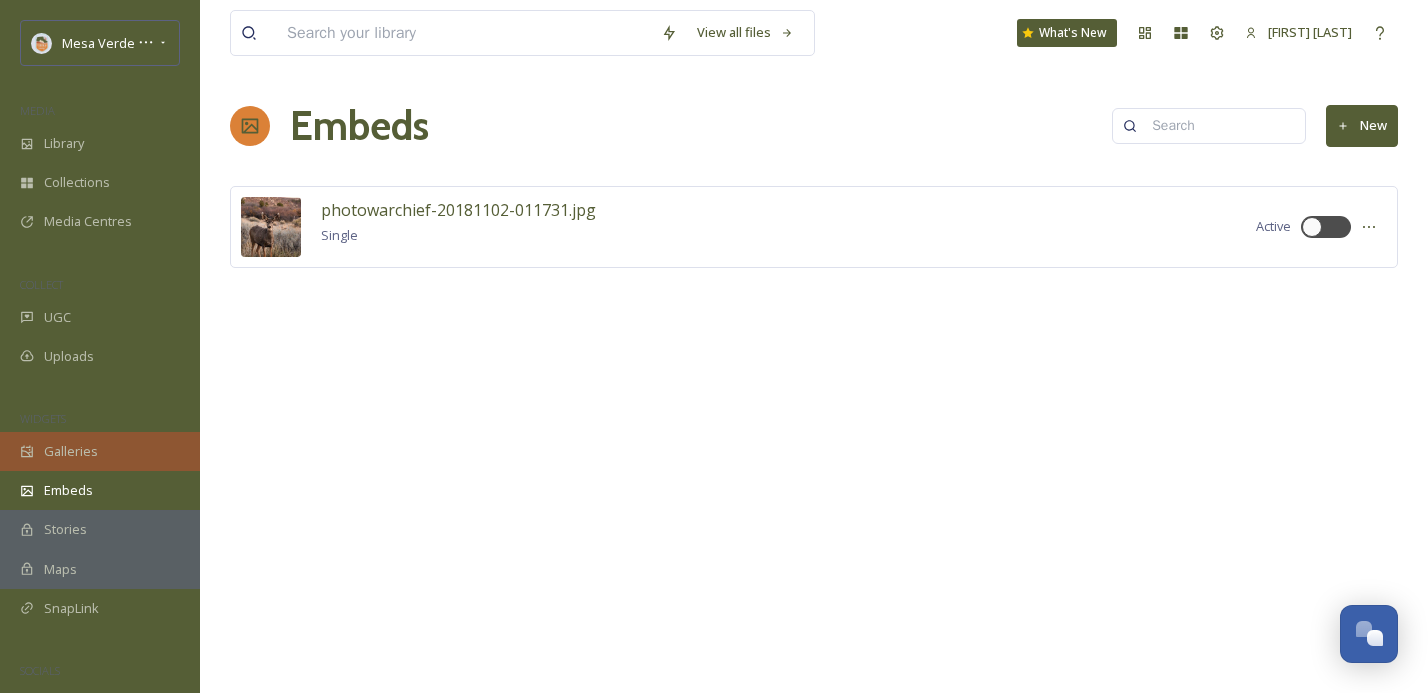 click on "Galleries" at bounding box center (71, 451) 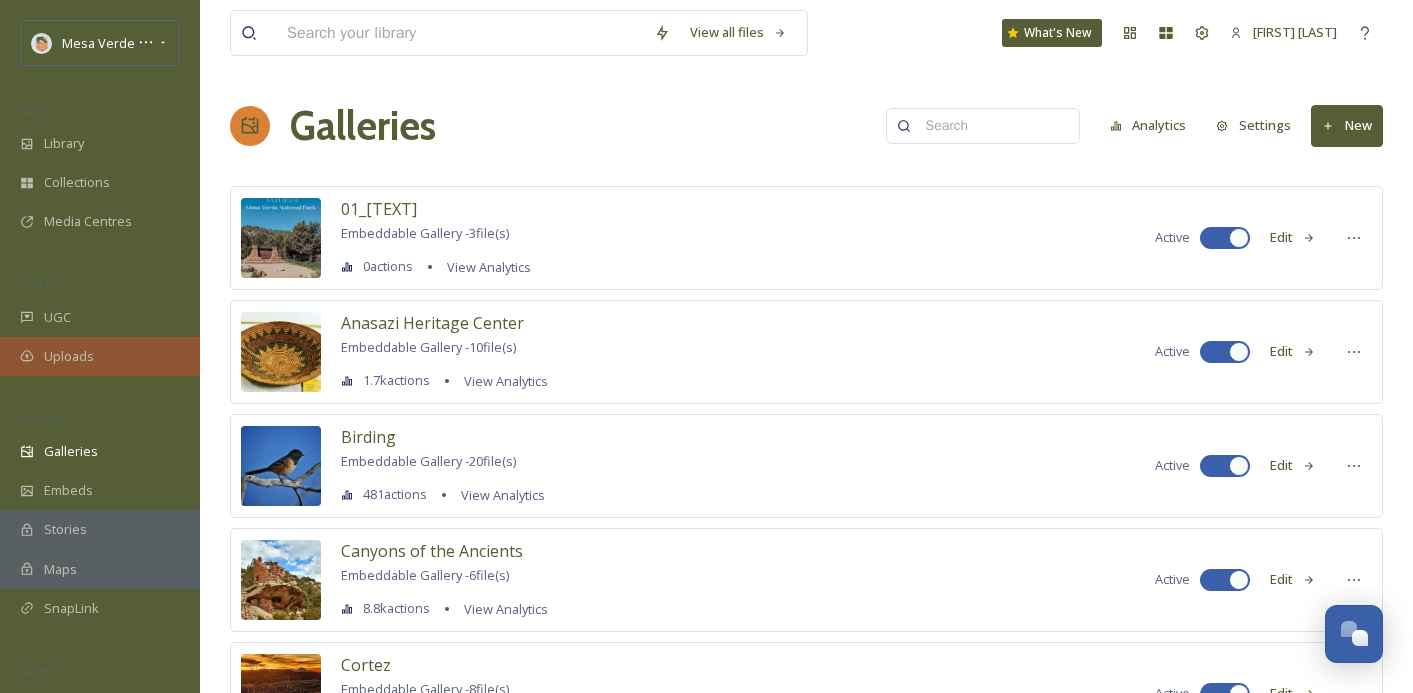 click on "Uploads" at bounding box center (100, 356) 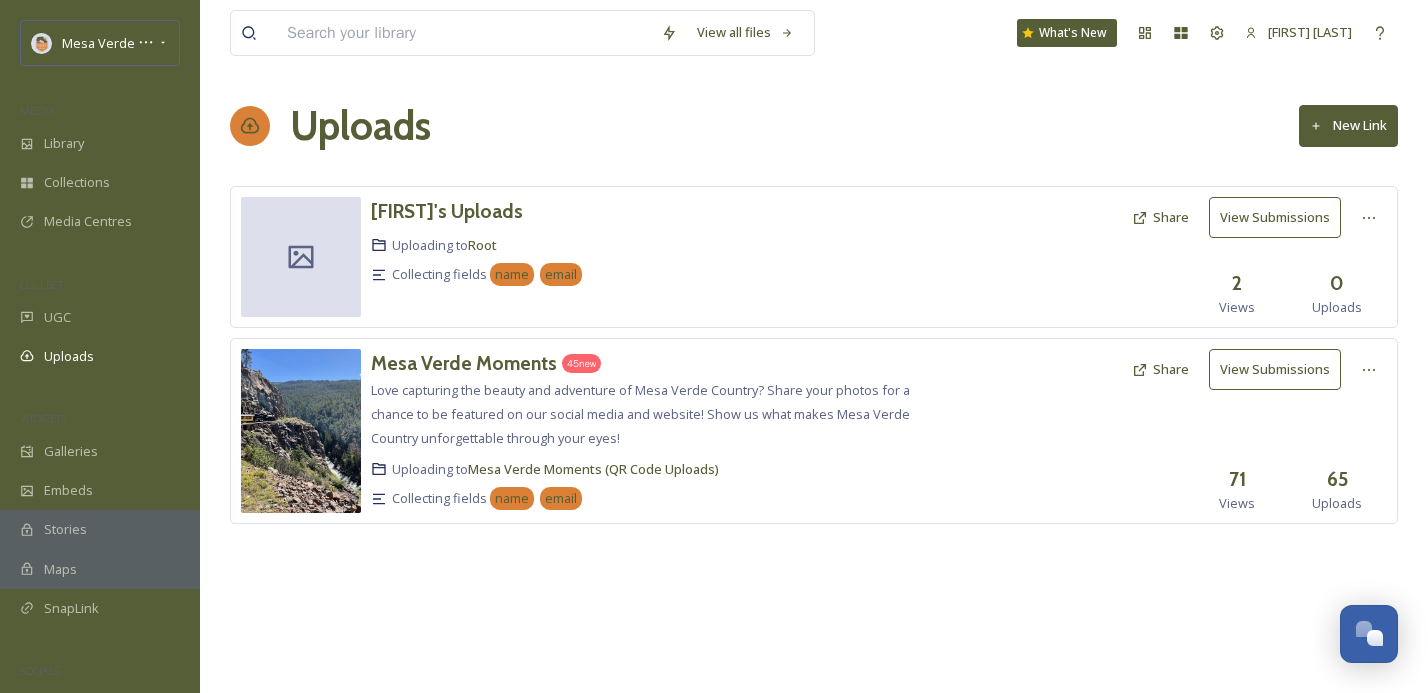 click on "View Submissions" at bounding box center (1275, 369) 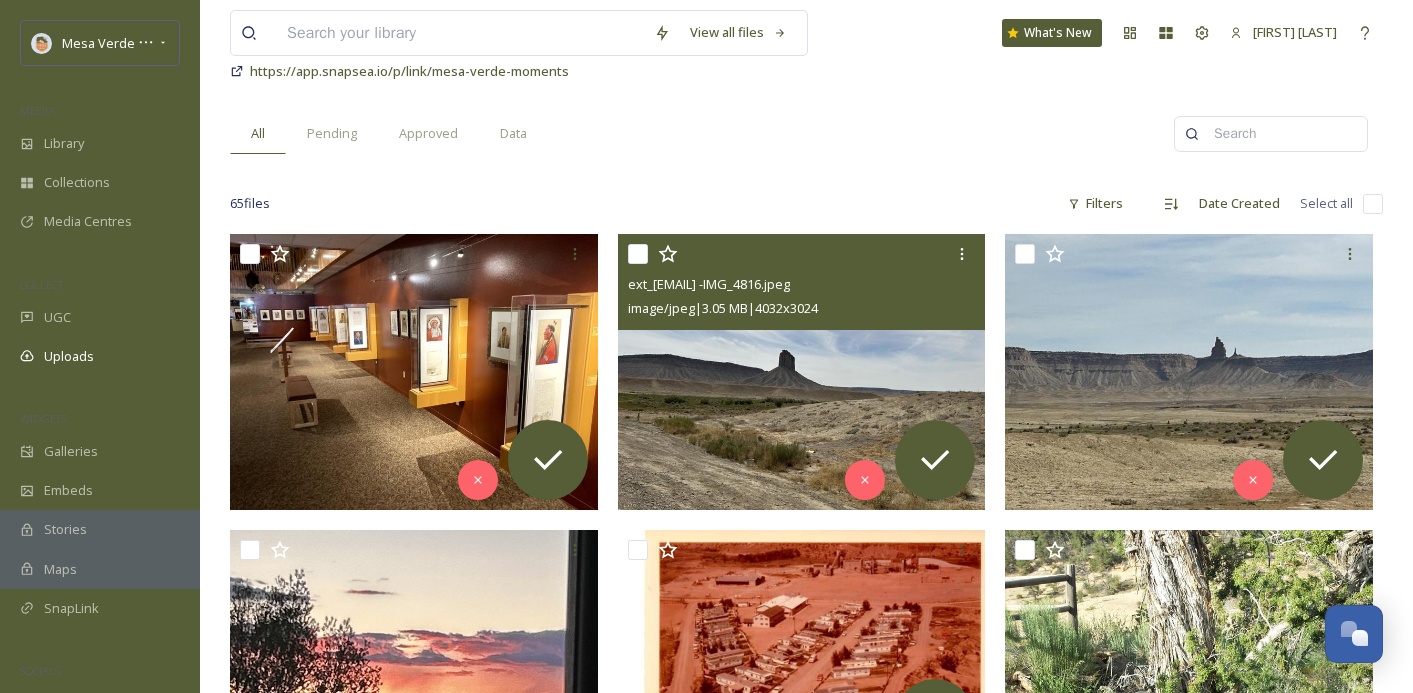 scroll, scrollTop: 221, scrollLeft: 0, axis: vertical 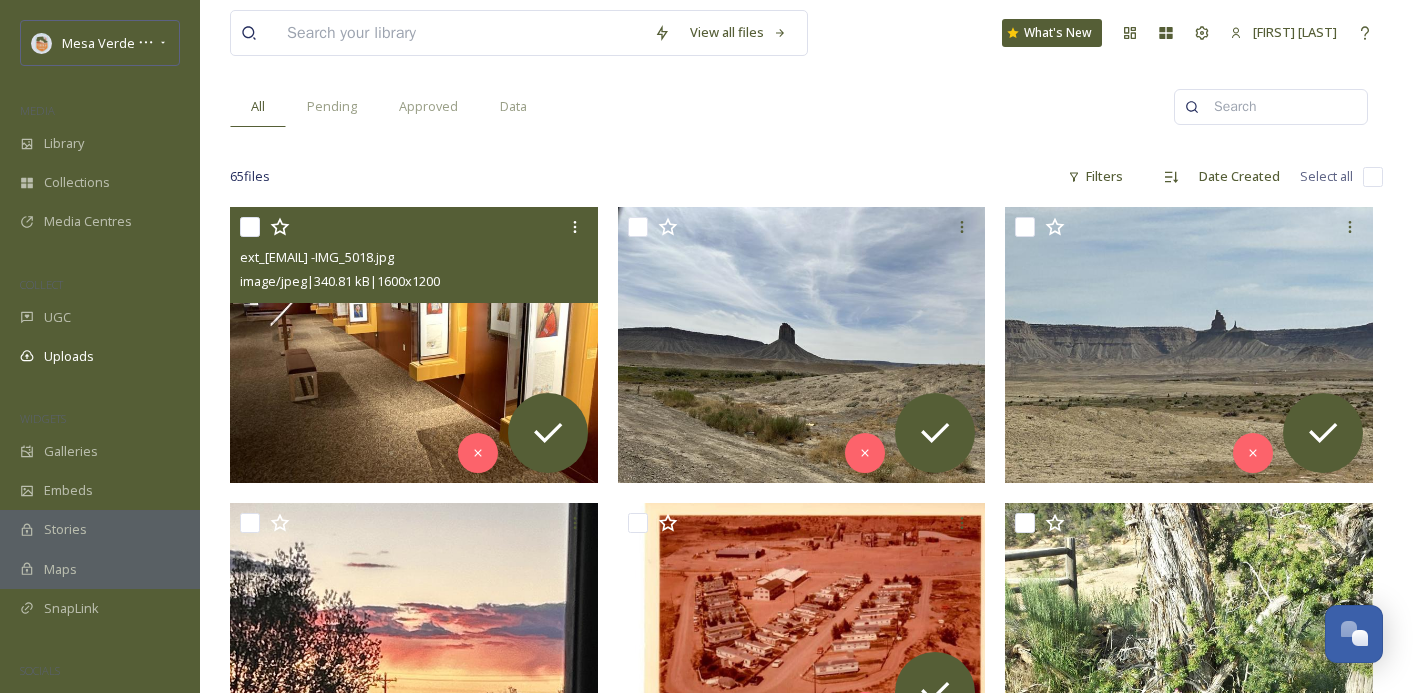 click at bounding box center (250, 227) 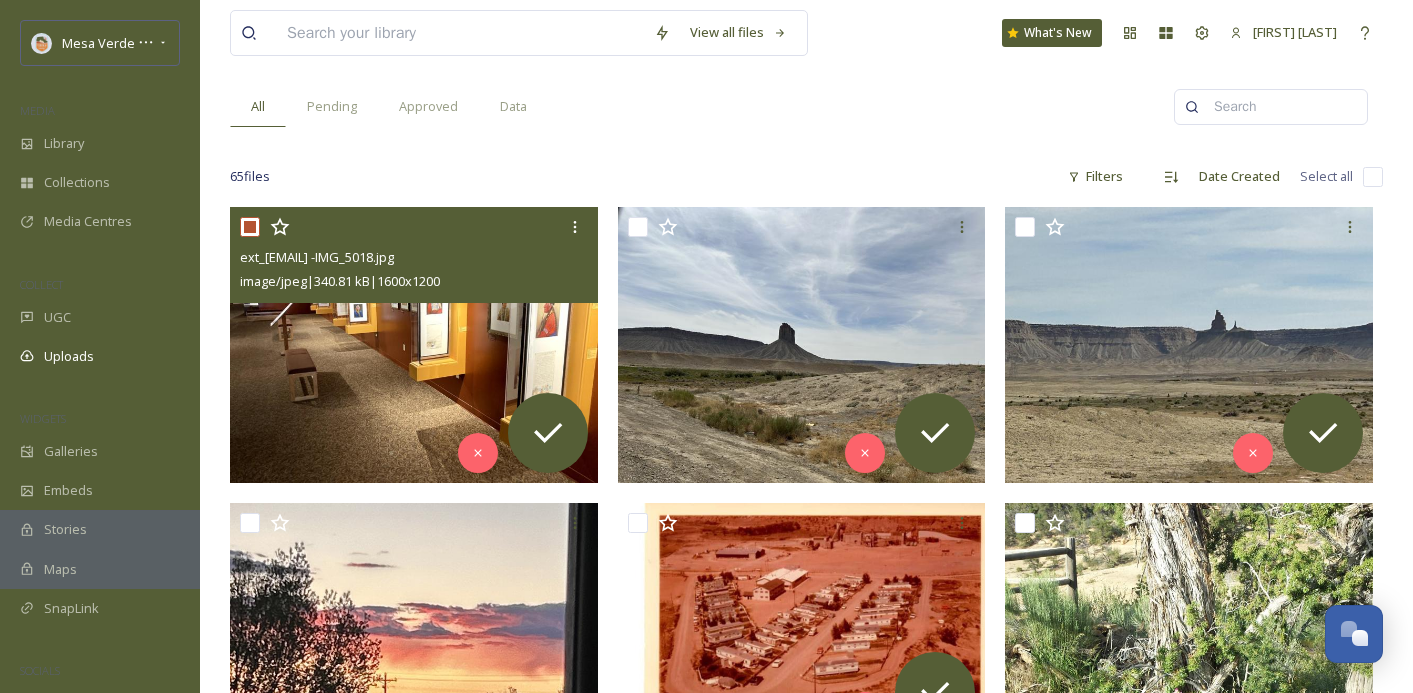 checkbox on "true" 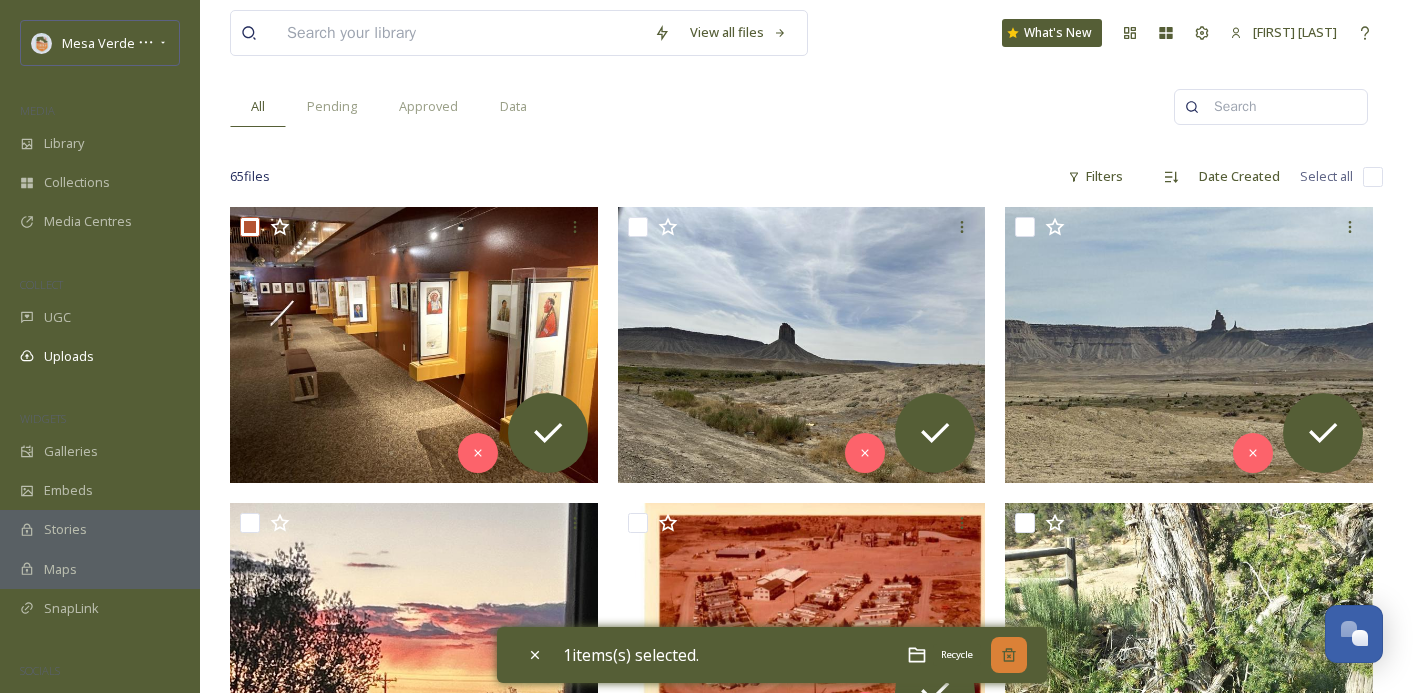 click on "Recycle" at bounding box center [1009, 655] 